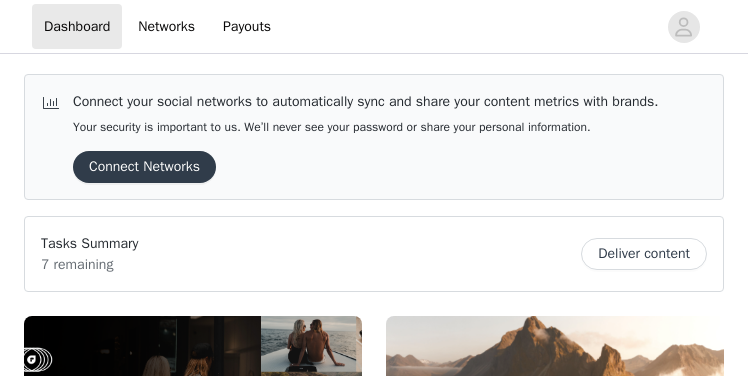 scroll, scrollTop: 0, scrollLeft: 0, axis: both 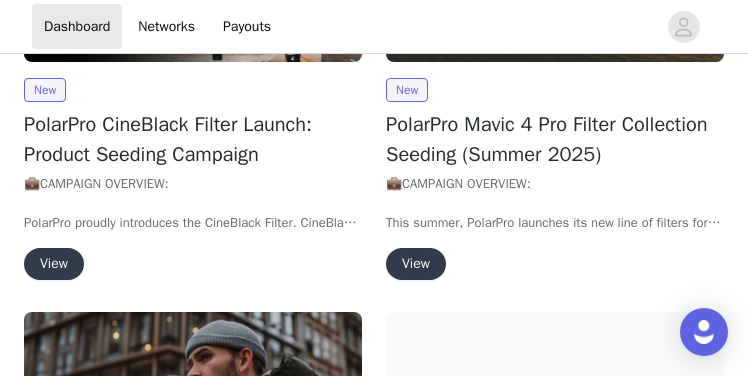 click on "View" at bounding box center [416, 264] 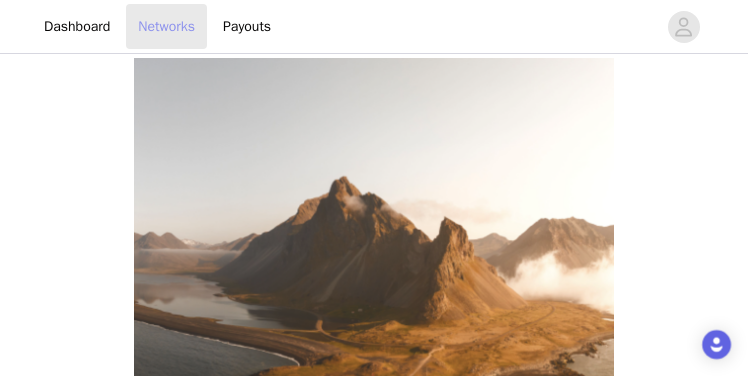 scroll, scrollTop: 508, scrollLeft: 0, axis: vertical 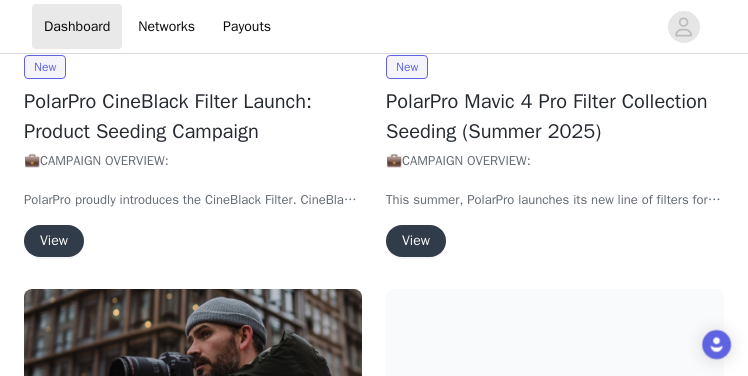 click on "View" at bounding box center [416, 241] 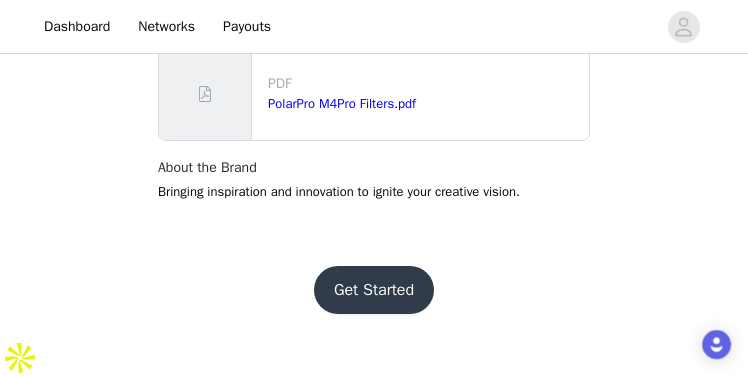 click on "Get Started" at bounding box center [374, 290] 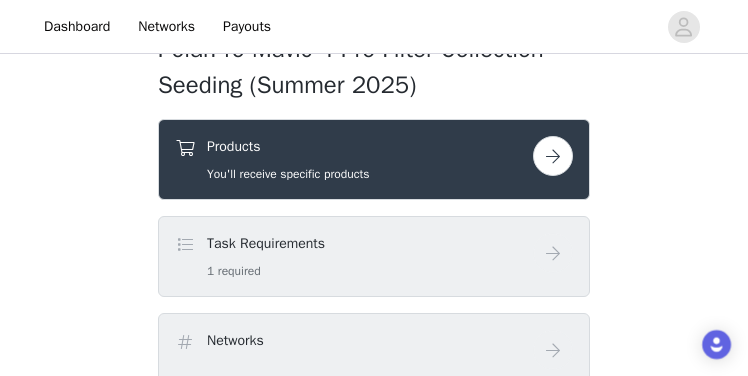 scroll, scrollTop: 631, scrollLeft: 0, axis: vertical 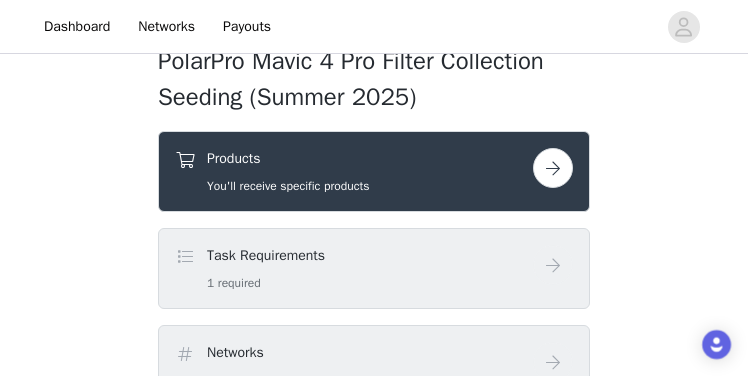 click on "Task Requirements   1 required" at bounding box center (354, 268) 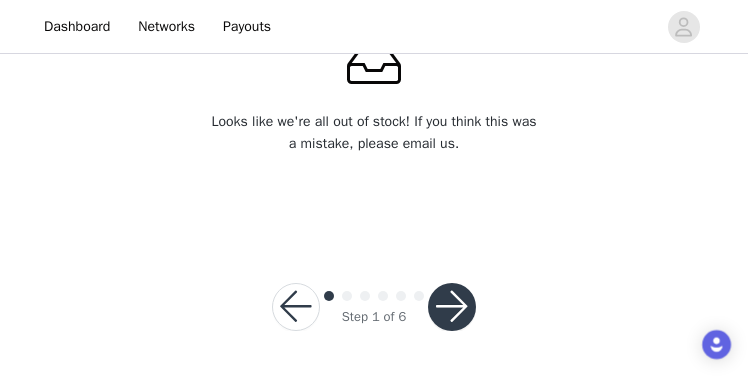 scroll, scrollTop: 312, scrollLeft: 0, axis: vertical 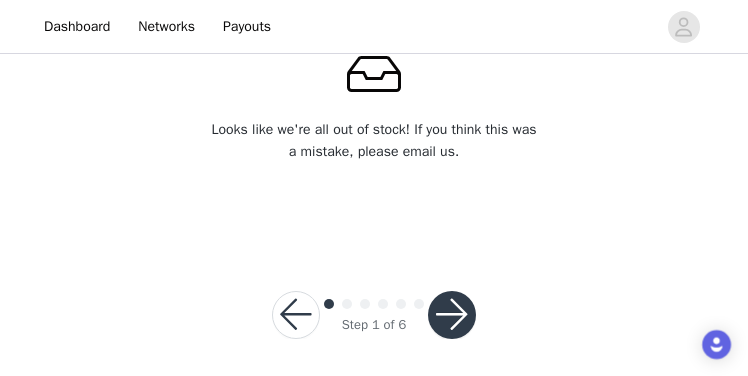 click at bounding box center (452, 315) 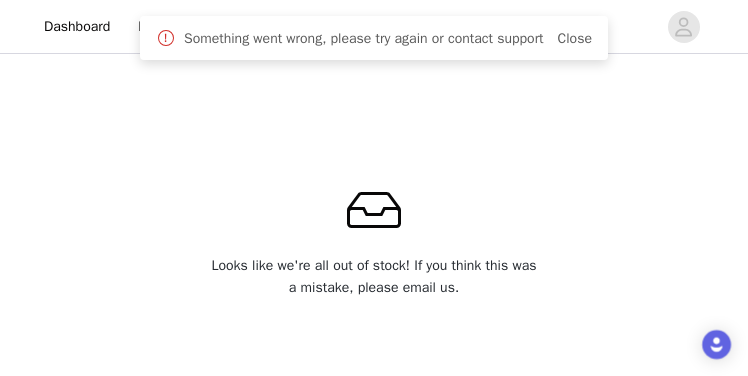 scroll, scrollTop: 0, scrollLeft: 0, axis: both 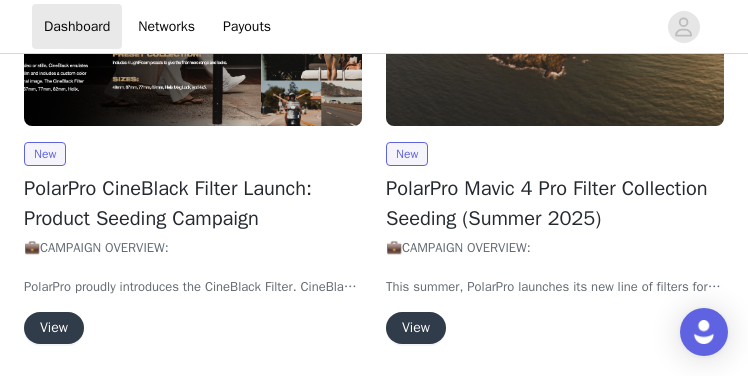 click on "View" at bounding box center [54, 328] 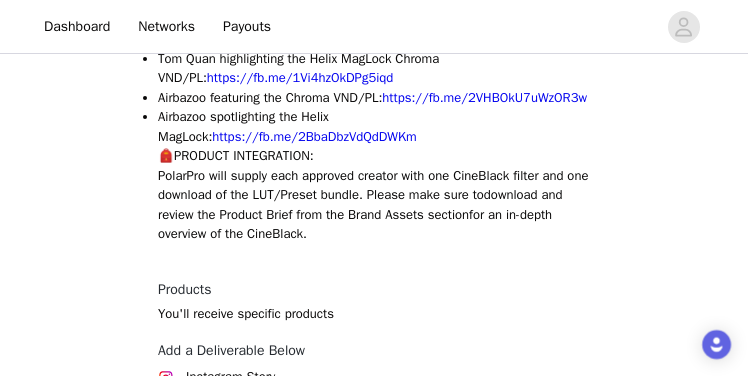 scroll, scrollTop: 2099, scrollLeft: 0, axis: vertical 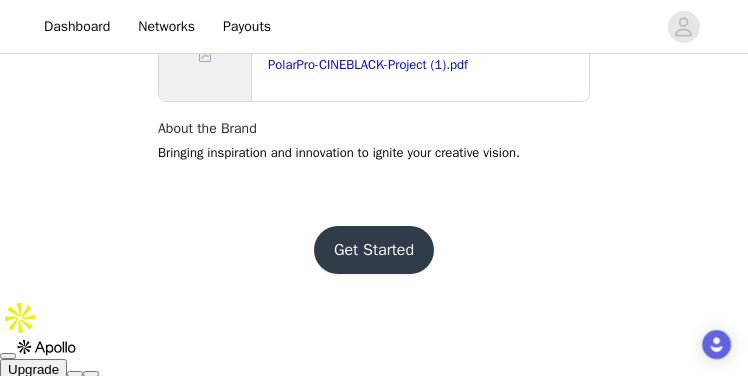 click on "Get Started" at bounding box center (374, 250) 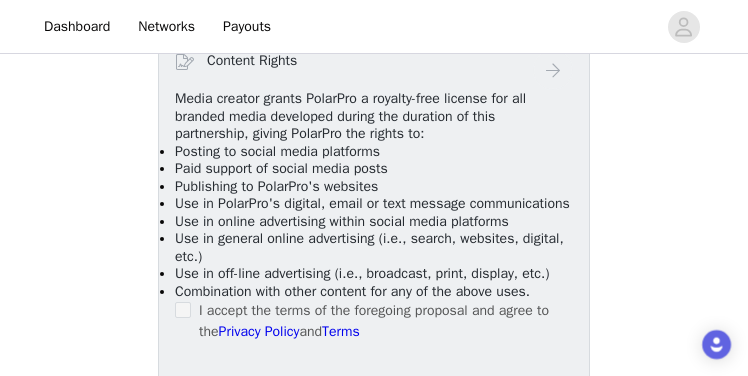 scroll, scrollTop: 1041, scrollLeft: 0, axis: vertical 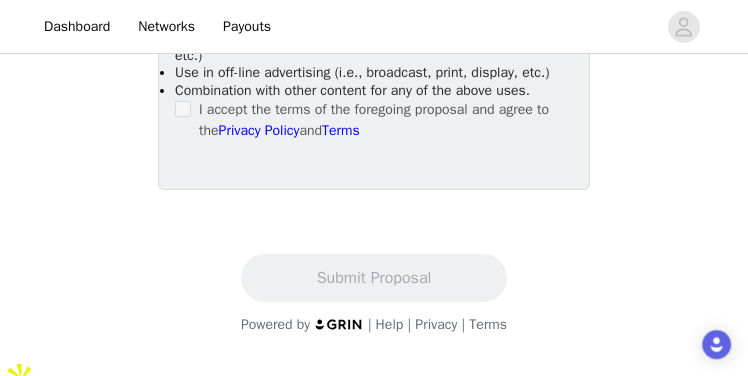 click on "I accept the terms of the foregoing proposal and agree to the
Privacy Policy
and  Terms" at bounding box center [374, 120] 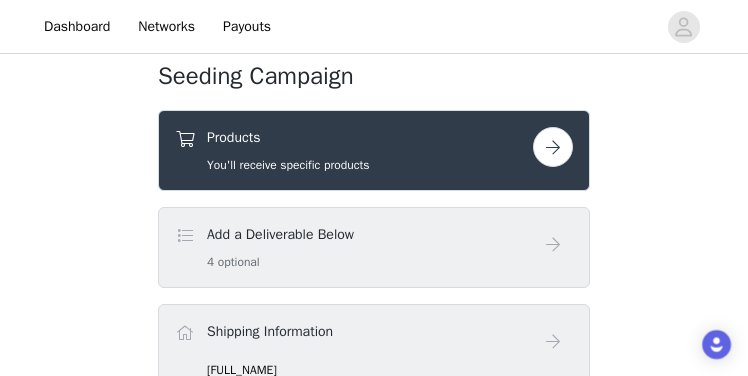 scroll, scrollTop: 329, scrollLeft: 0, axis: vertical 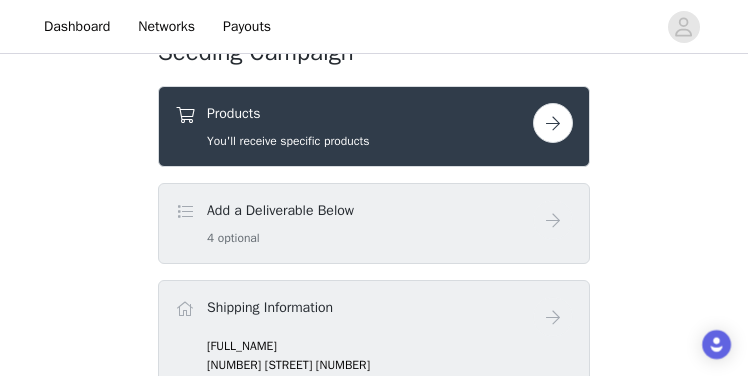click on "You'll receive specific products" at bounding box center [288, 141] 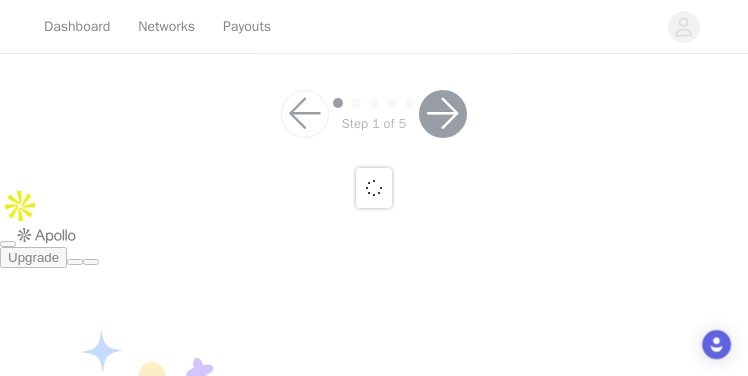 scroll, scrollTop: 0, scrollLeft: 0, axis: both 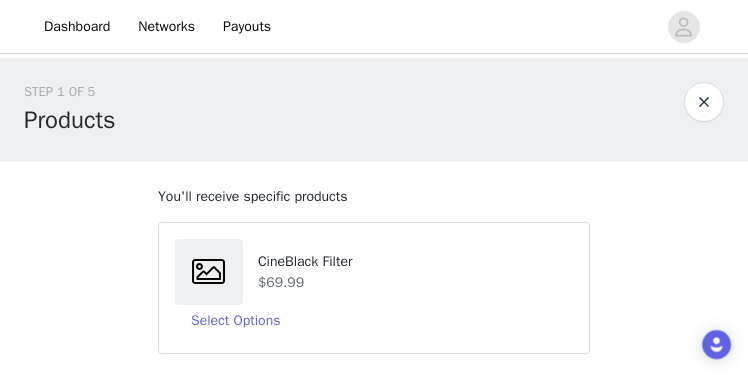 click on "CineBlack Filter" at bounding box center (415, 261) 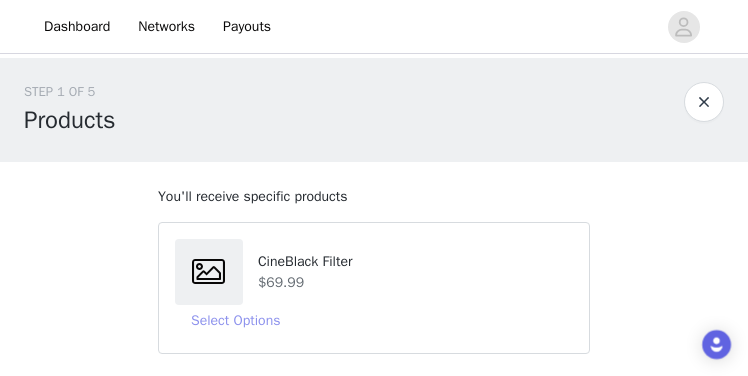 click on "Select Options" at bounding box center [235, 321] 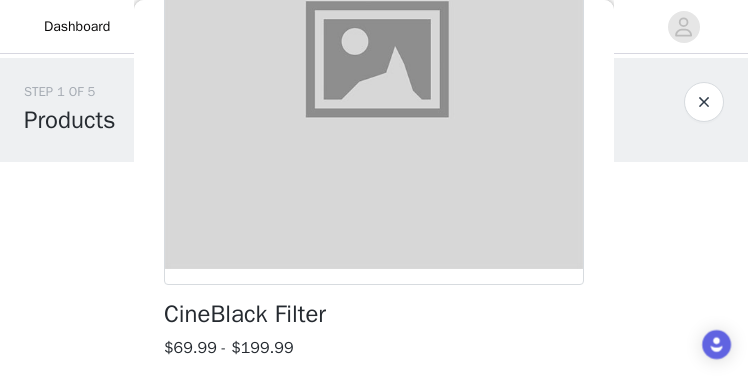 scroll, scrollTop: 410, scrollLeft: 0, axis: vertical 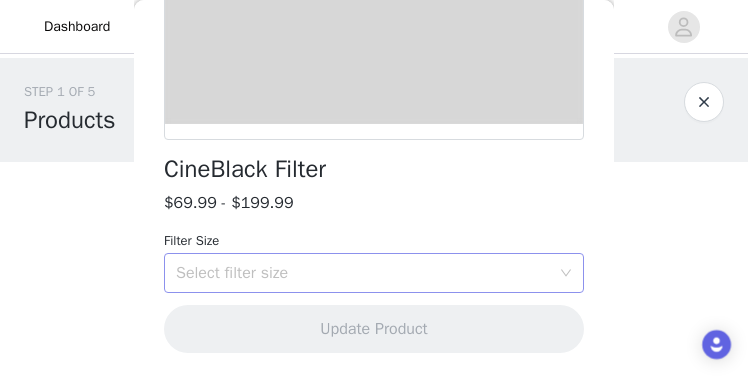 click on "Select filter size" at bounding box center [363, 273] 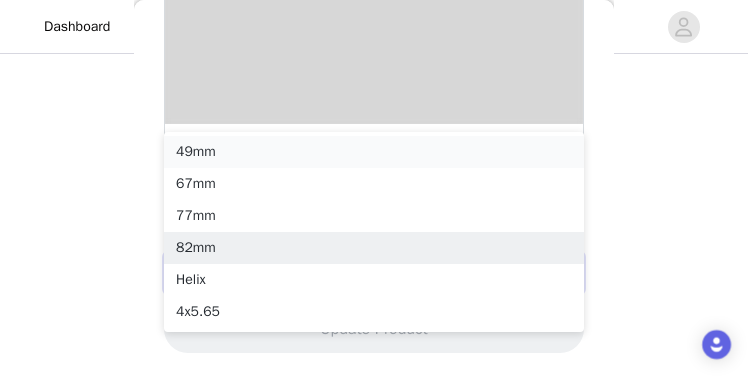 scroll, scrollTop: 165, scrollLeft: 0, axis: vertical 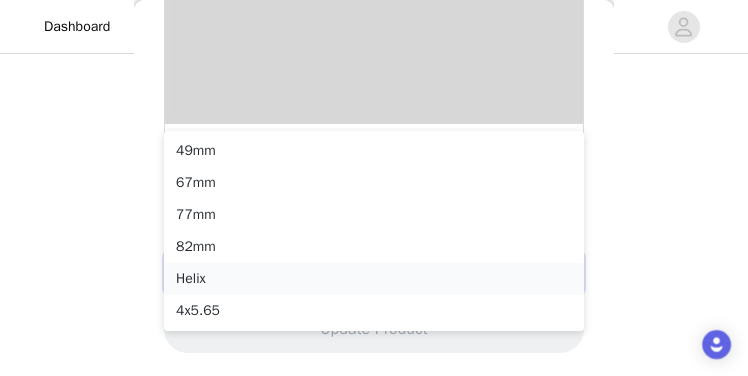click on "Helix" at bounding box center (374, 279) 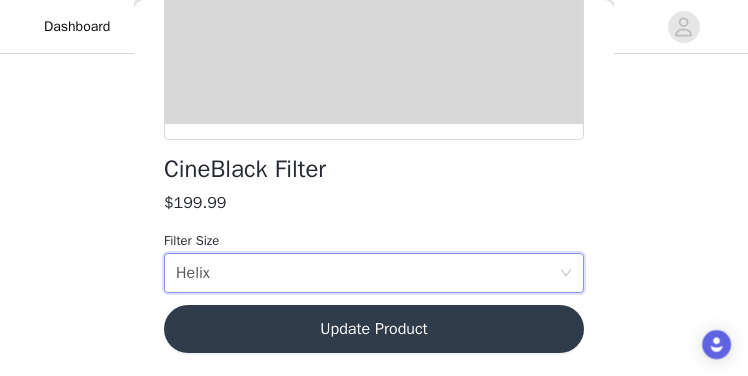 click on "Update Product" at bounding box center (374, 329) 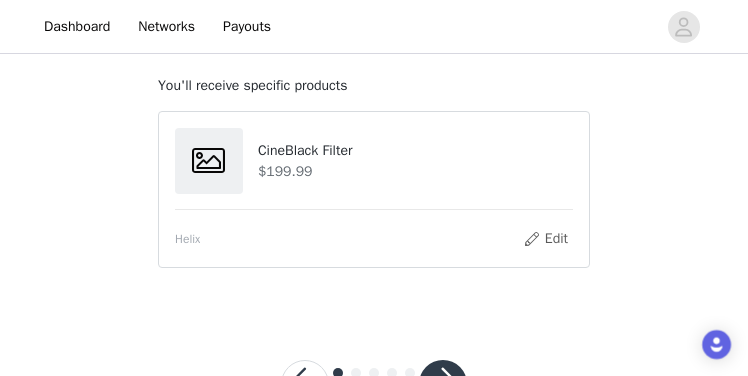 scroll, scrollTop: 190, scrollLeft: 0, axis: vertical 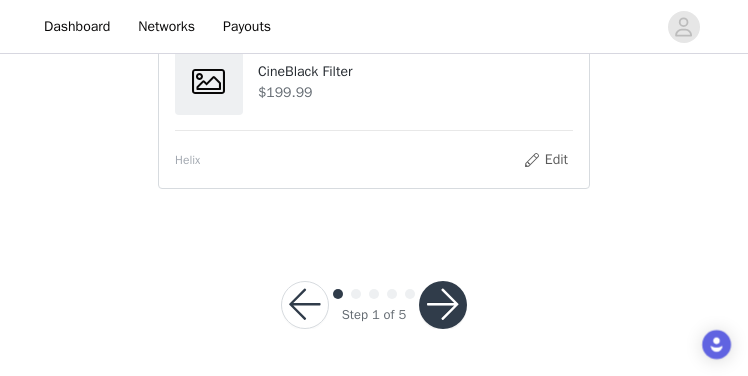 click at bounding box center (443, 305) 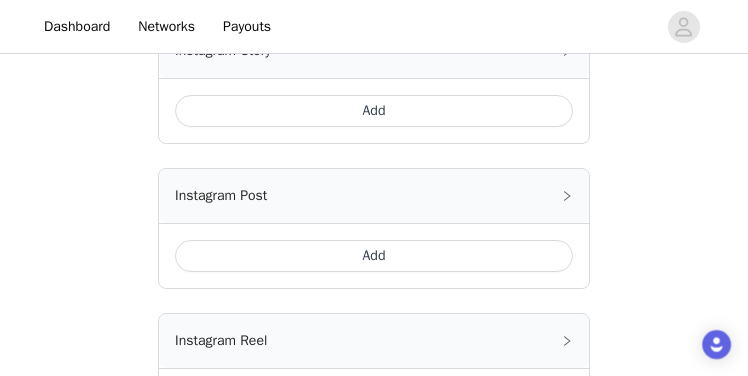 scroll, scrollTop: 691, scrollLeft: 0, axis: vertical 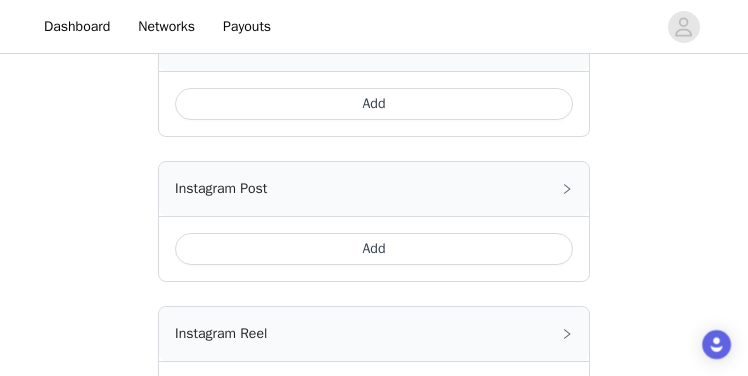 drag, startPoint x: 350, startPoint y: 271, endPoint x: 397, endPoint y: 288, distance: 49.979996 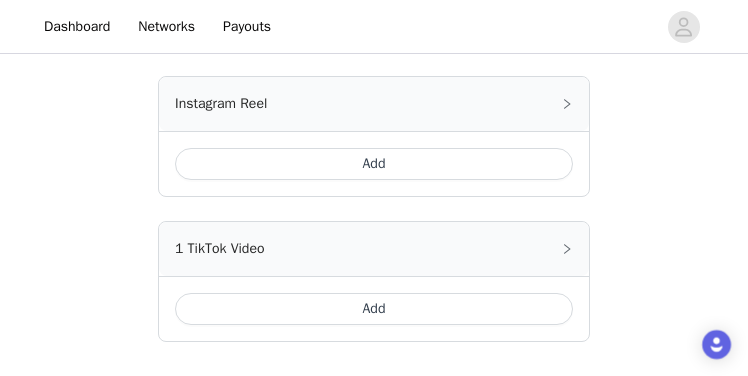 scroll, scrollTop: 1265, scrollLeft: 0, axis: vertical 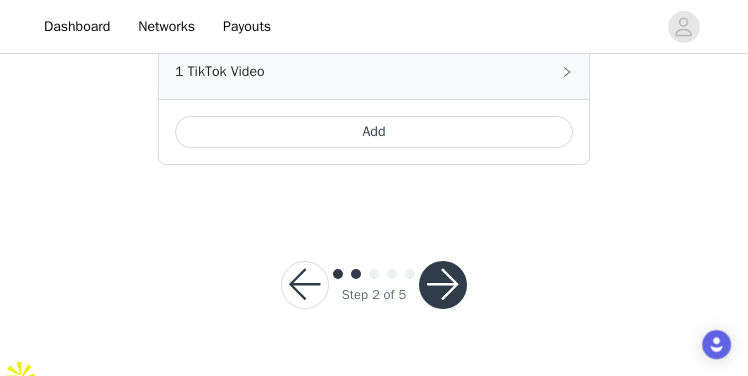 click at bounding box center (443, 285) 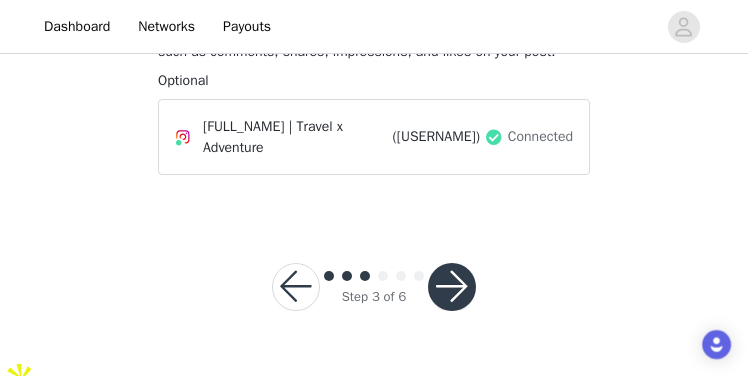 scroll, scrollTop: 211, scrollLeft: 0, axis: vertical 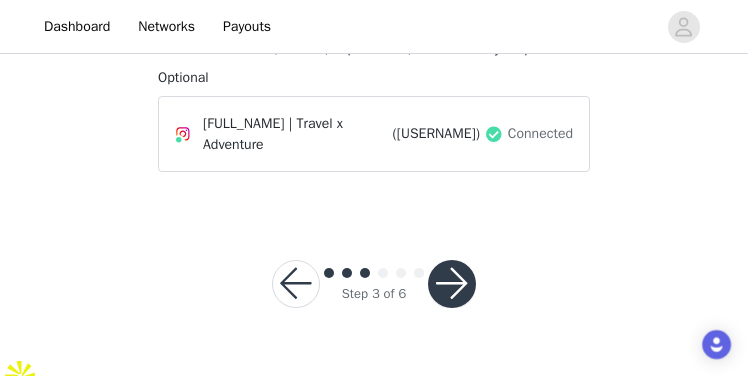 click at bounding box center (452, 284) 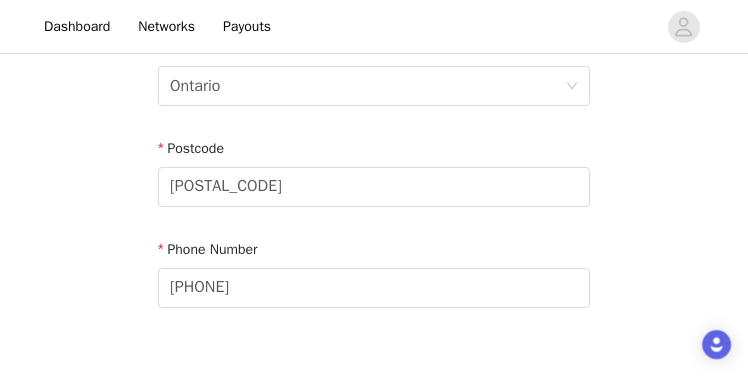 scroll, scrollTop: 987, scrollLeft: 0, axis: vertical 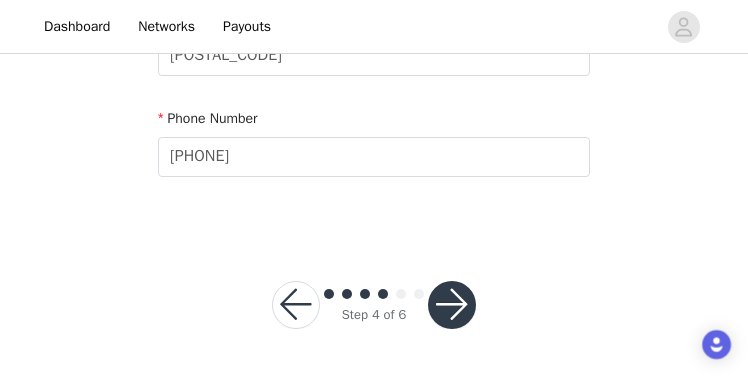 click at bounding box center [452, 305] 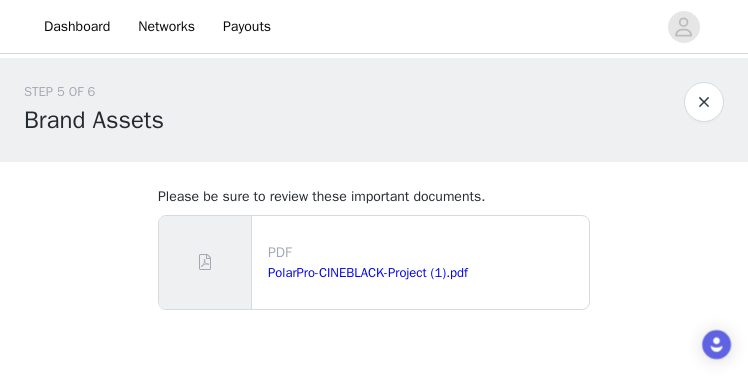 scroll, scrollTop: 117, scrollLeft: 0, axis: vertical 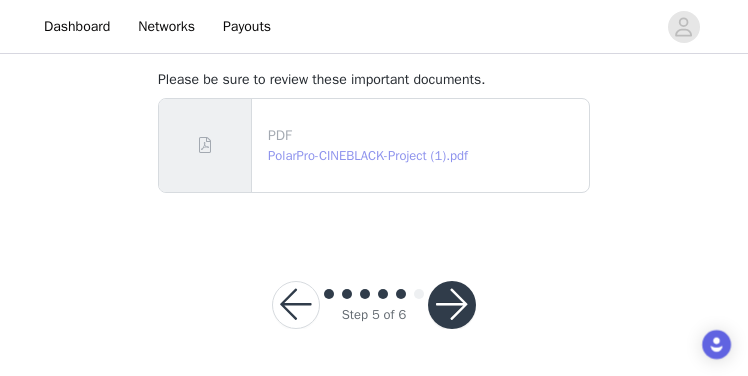 click on "PolarPro-CINEBLACK-Project (1).pdf" at bounding box center [368, 155] 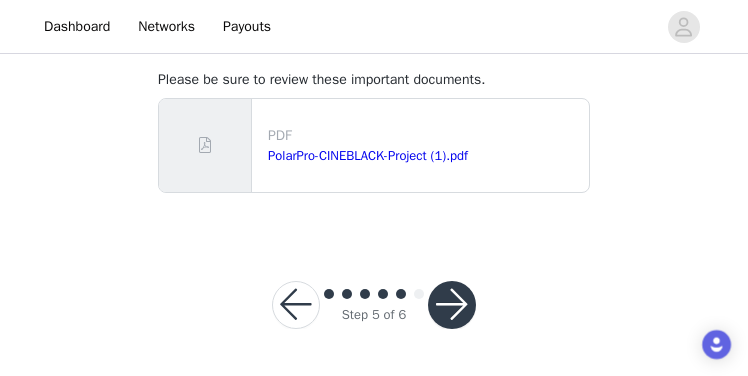 click at bounding box center [452, 305] 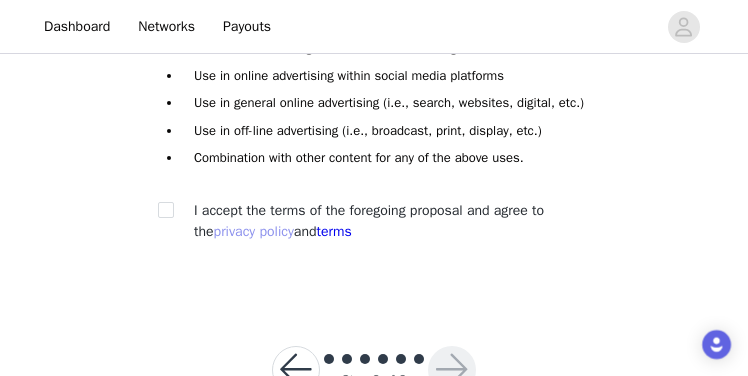 scroll, scrollTop: 360, scrollLeft: 0, axis: vertical 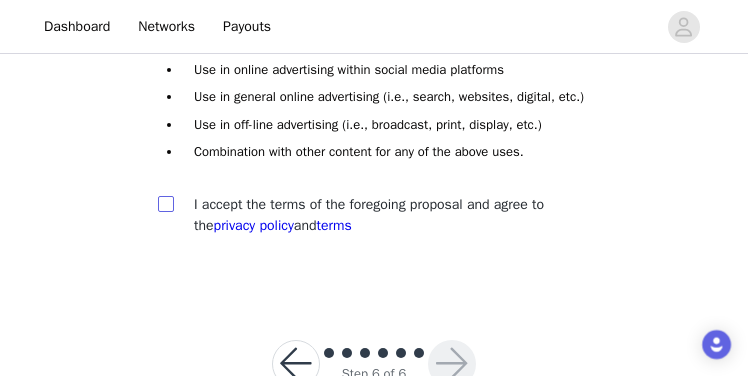 click at bounding box center [165, 203] 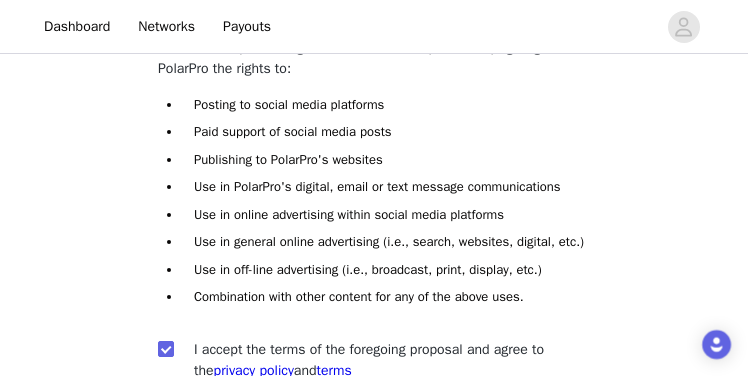 scroll, scrollTop: 439, scrollLeft: 0, axis: vertical 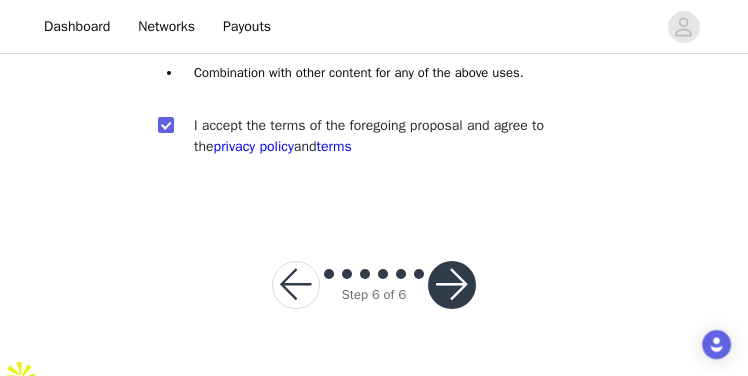 click at bounding box center [452, 285] 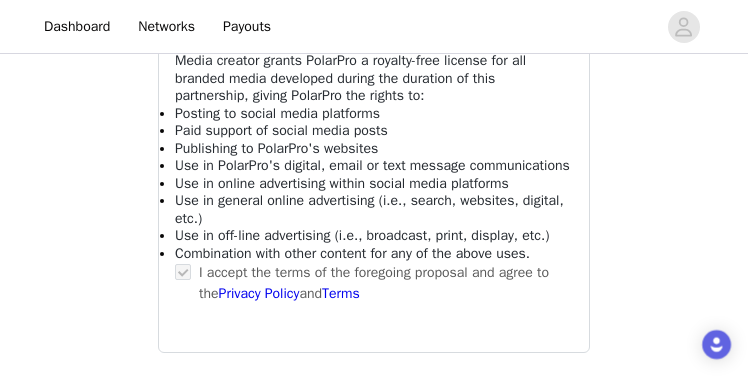 scroll, scrollTop: 1308, scrollLeft: 0, axis: vertical 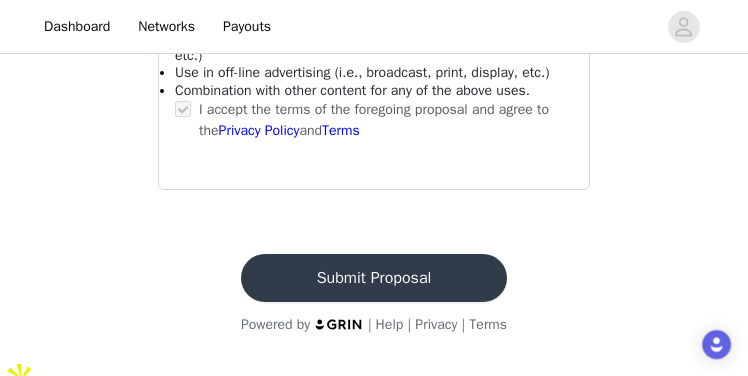click on "Submit Proposal" at bounding box center (374, 278) 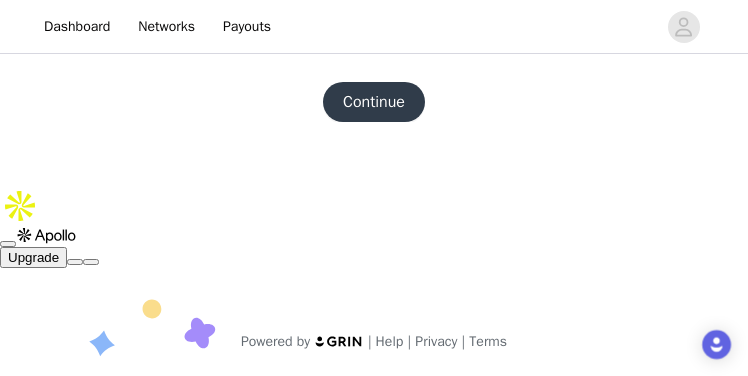scroll, scrollTop: 124, scrollLeft: 0, axis: vertical 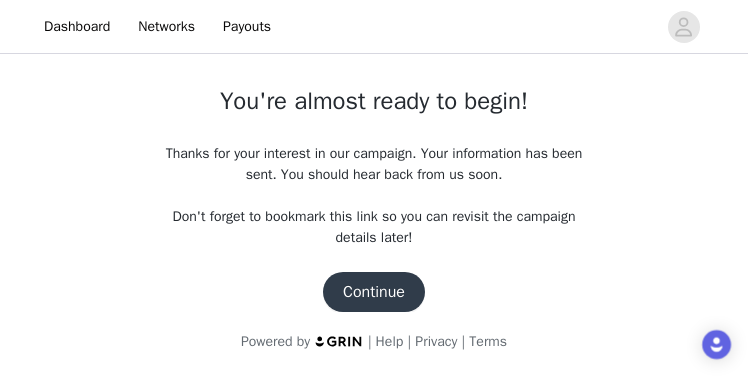 click on "Continue" at bounding box center (374, 292) 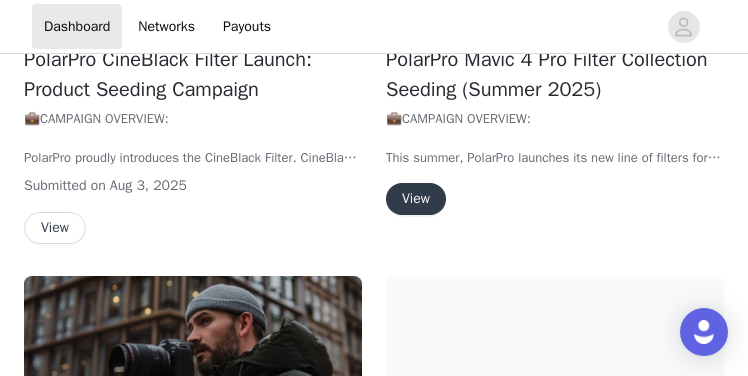 scroll, scrollTop: 610, scrollLeft: 0, axis: vertical 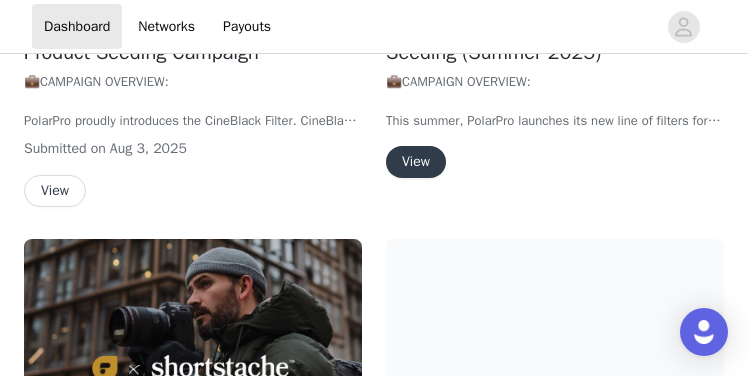 click on "View" at bounding box center [416, 162] 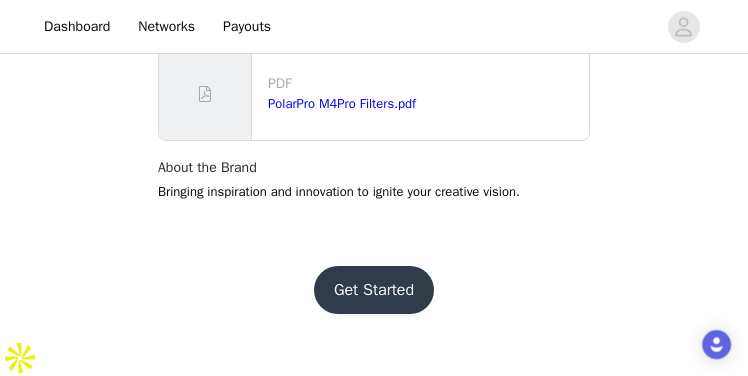 click on "Get Started" at bounding box center [374, 290] 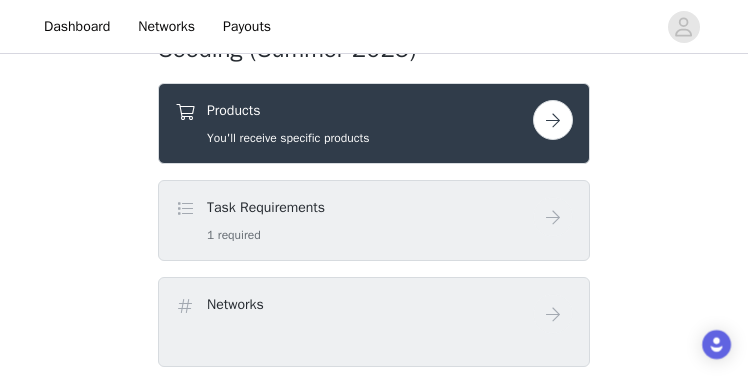 scroll, scrollTop: 607, scrollLeft: 0, axis: vertical 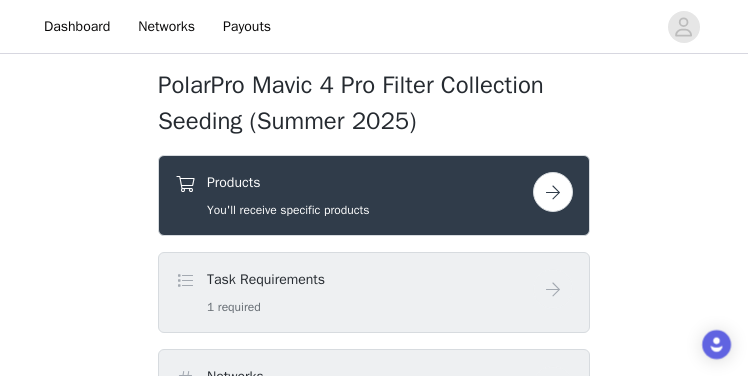 click on "Products" at bounding box center (288, 182) 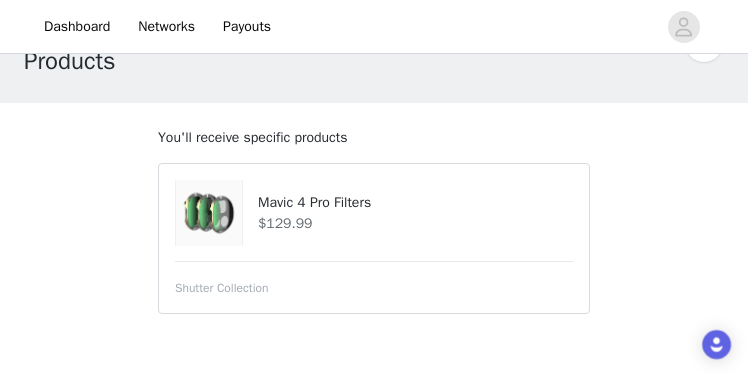scroll, scrollTop: 61, scrollLeft: 0, axis: vertical 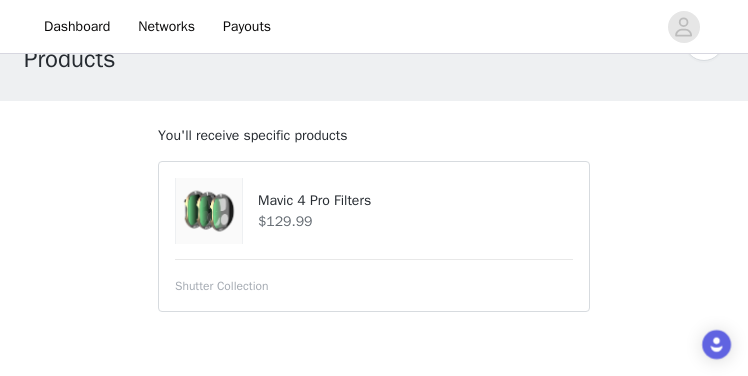 click on "Mavic 4 Pro Filters" at bounding box center (415, 200) 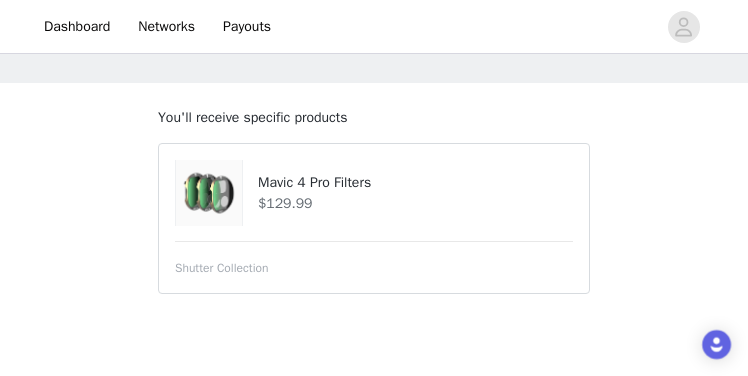 scroll, scrollTop: 84, scrollLeft: 0, axis: vertical 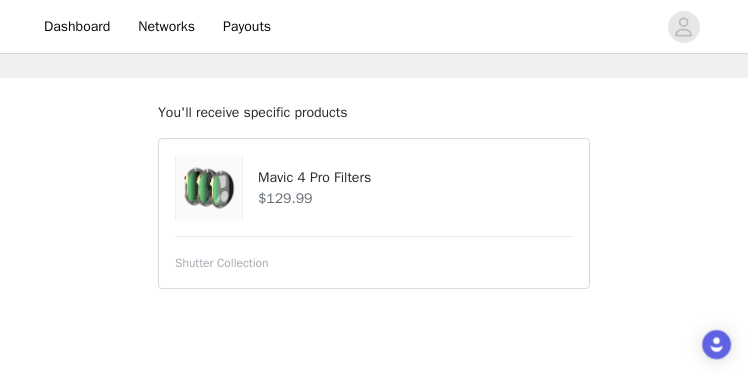 click on "Shutter Collection" at bounding box center [221, 263] 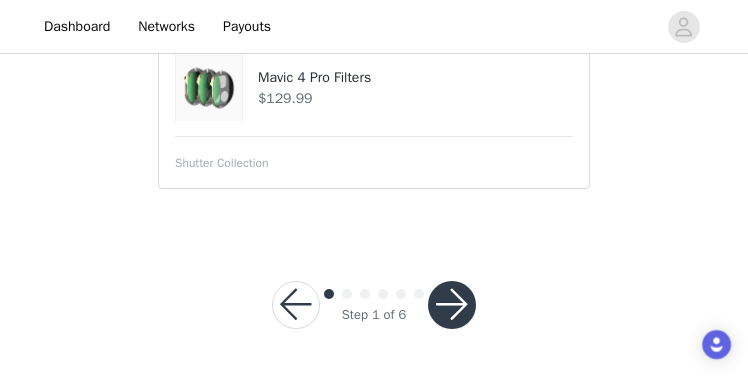 click at bounding box center [452, 305] 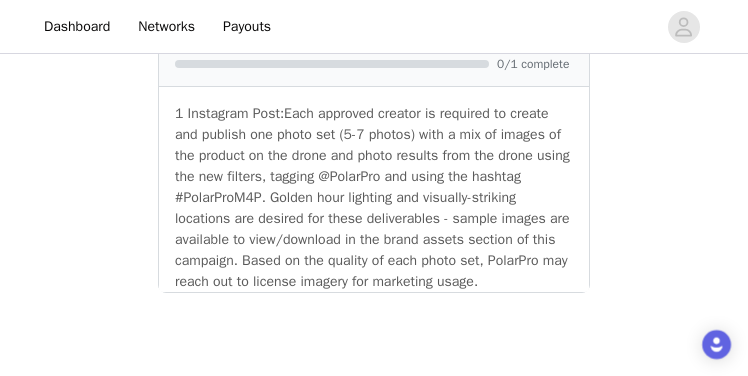 scroll, scrollTop: 1174, scrollLeft: 0, axis: vertical 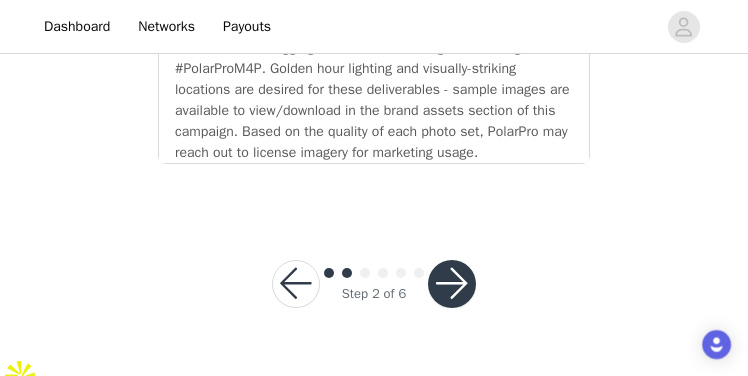 click at bounding box center [452, 284] 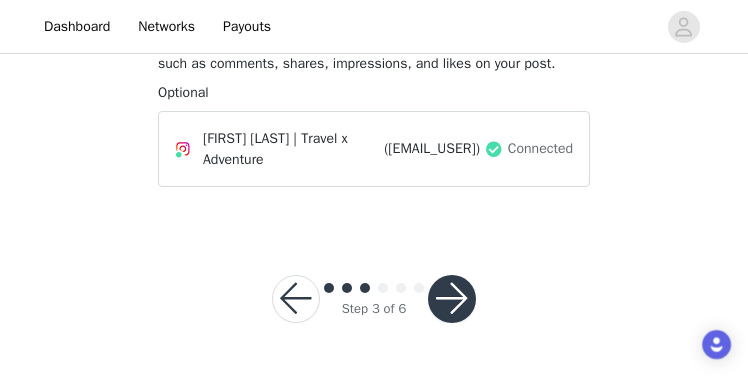 scroll, scrollTop: 210, scrollLeft: 0, axis: vertical 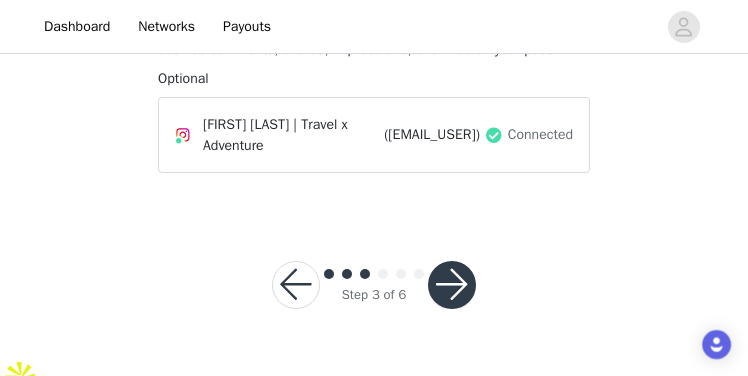 click at bounding box center (452, 285) 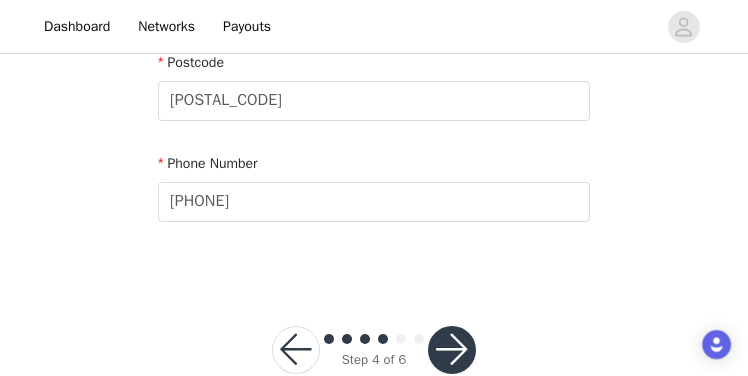 scroll, scrollTop: 987, scrollLeft: 0, axis: vertical 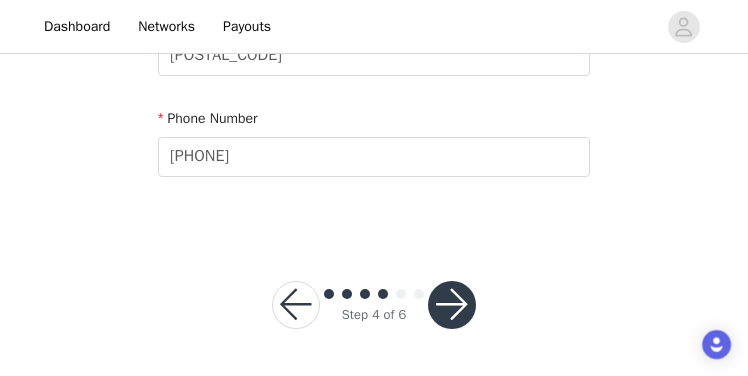 click at bounding box center (452, 305) 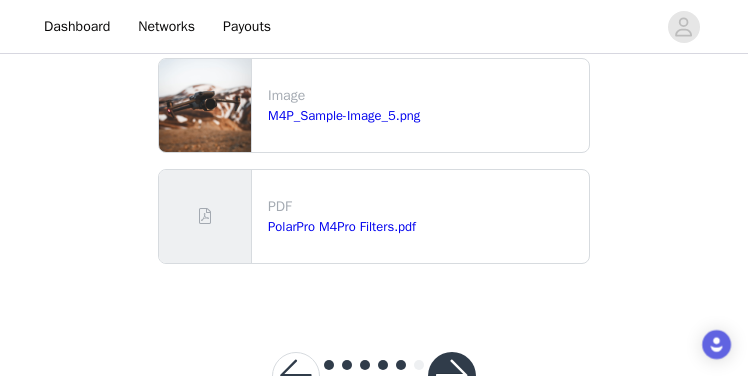scroll, scrollTop: 672, scrollLeft: 0, axis: vertical 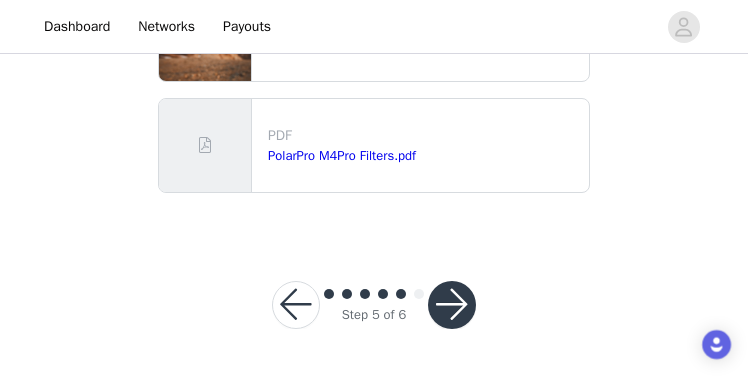 click at bounding box center [452, 305] 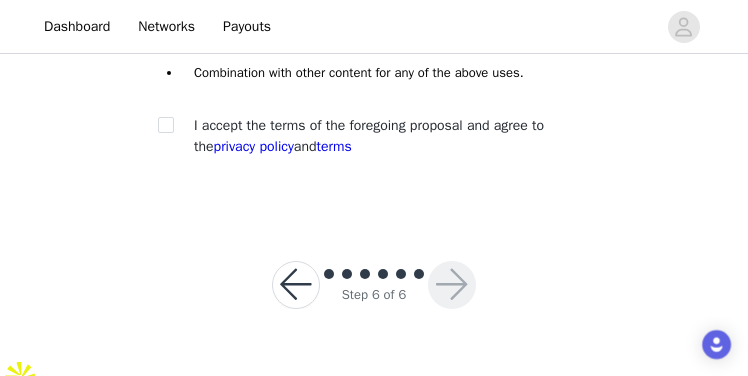 scroll, scrollTop: 428, scrollLeft: 0, axis: vertical 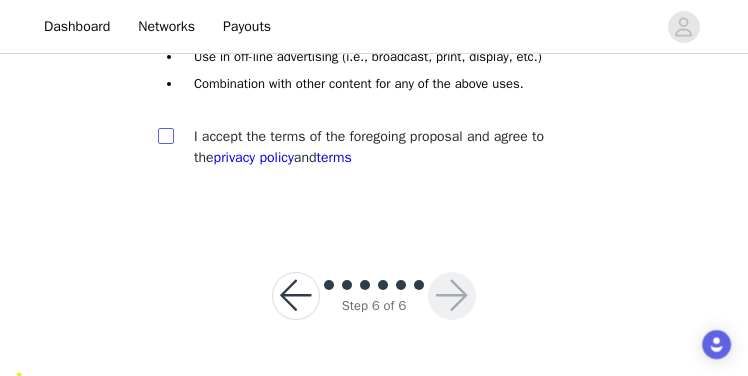 click at bounding box center [165, 135] 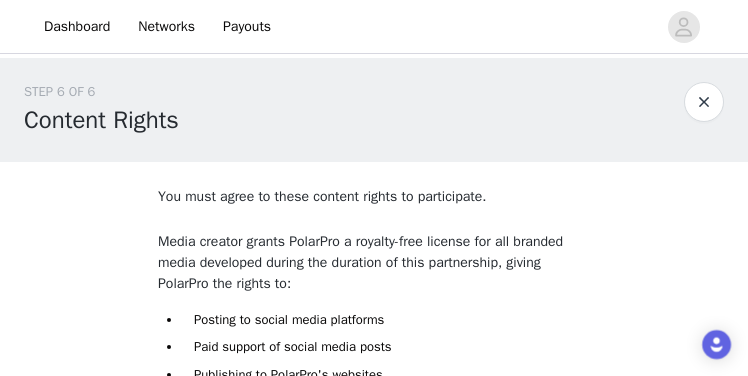 scroll, scrollTop: 439, scrollLeft: 0, axis: vertical 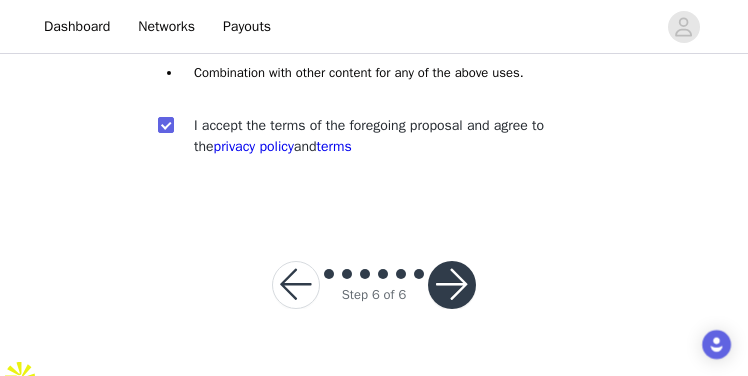 click at bounding box center [452, 285] 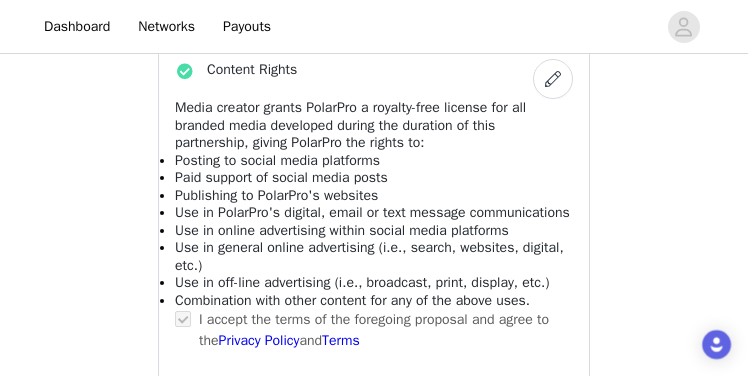 scroll, scrollTop: 1654, scrollLeft: 0, axis: vertical 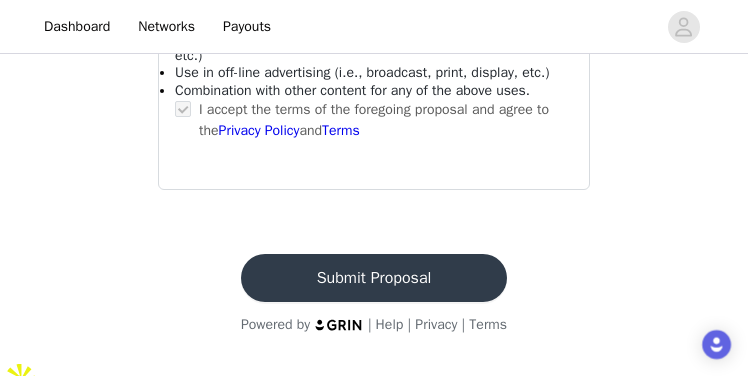 click on "Submit Proposal" at bounding box center (374, 278) 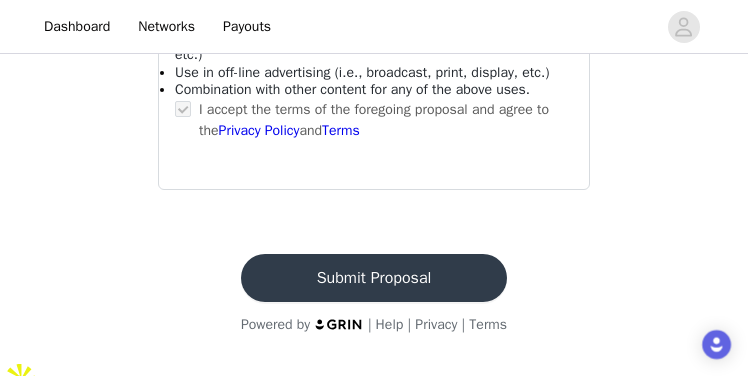 scroll, scrollTop: 124, scrollLeft: 0, axis: vertical 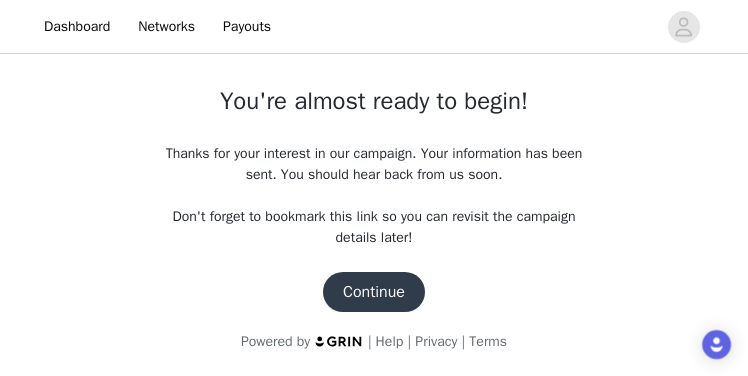 click on "Continue" at bounding box center (374, 292) 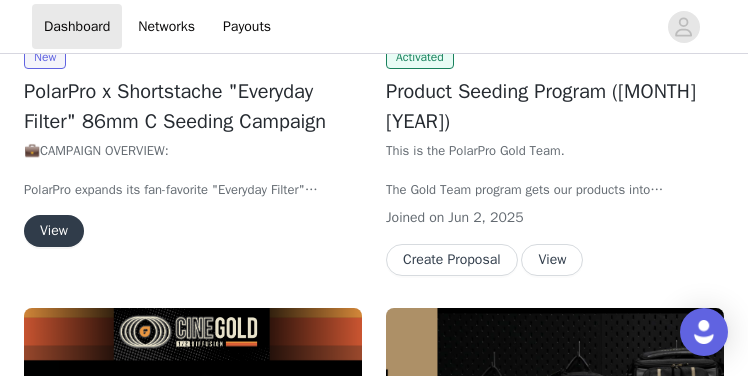 scroll, scrollTop: 1013, scrollLeft: 0, axis: vertical 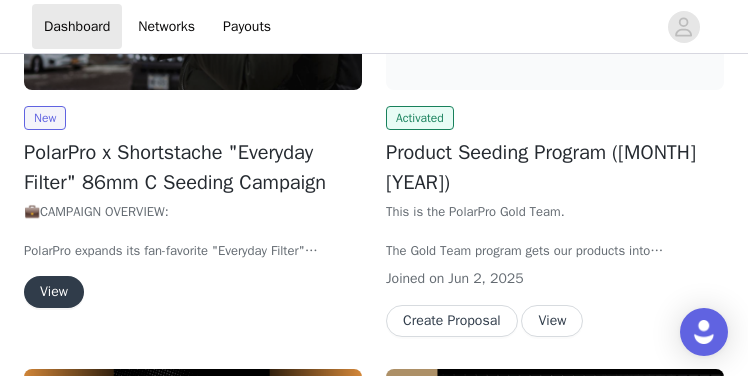 click on "View" at bounding box center [552, 321] 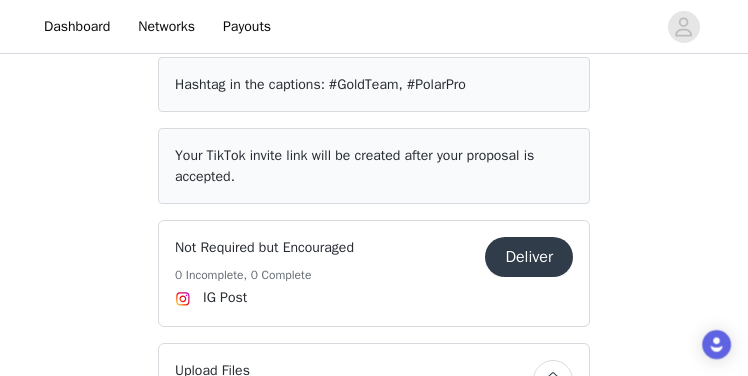 scroll, scrollTop: 440, scrollLeft: 0, axis: vertical 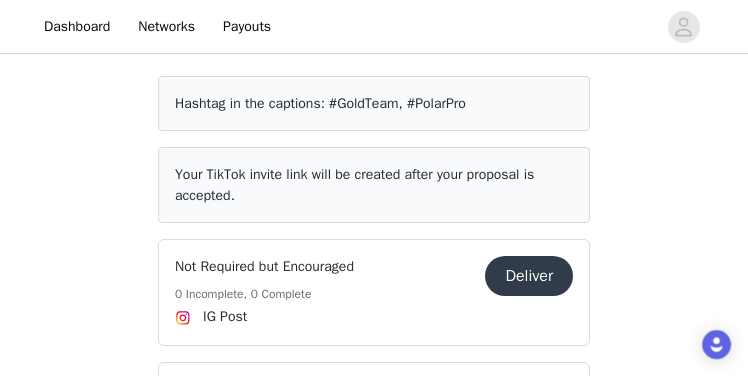 click on "Deliver" at bounding box center [529, 276] 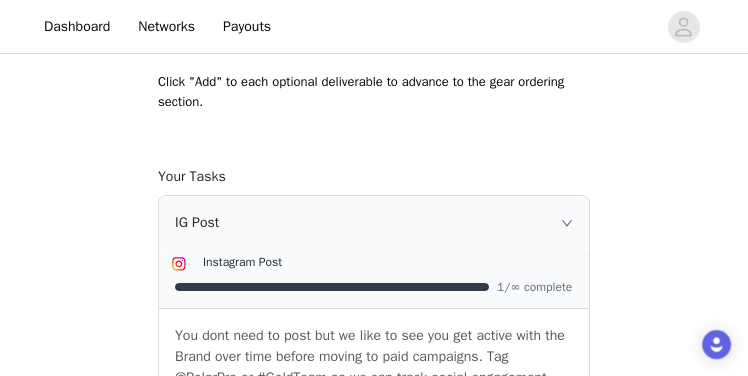 scroll, scrollTop: 448, scrollLeft: 0, axis: vertical 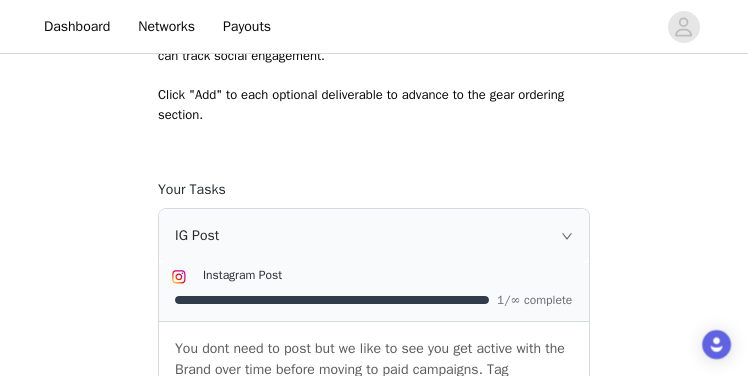 click 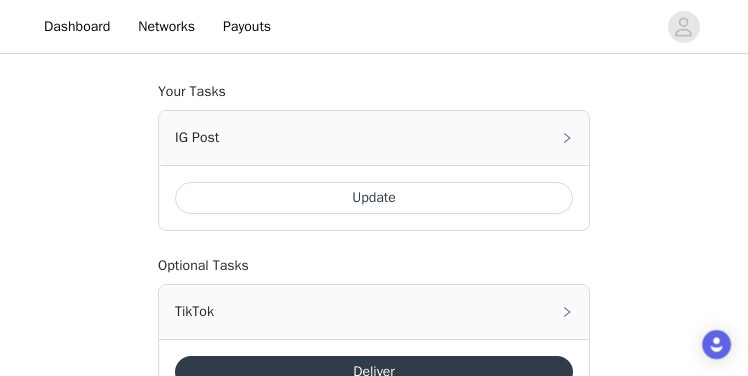 scroll, scrollTop: 546, scrollLeft: 0, axis: vertical 